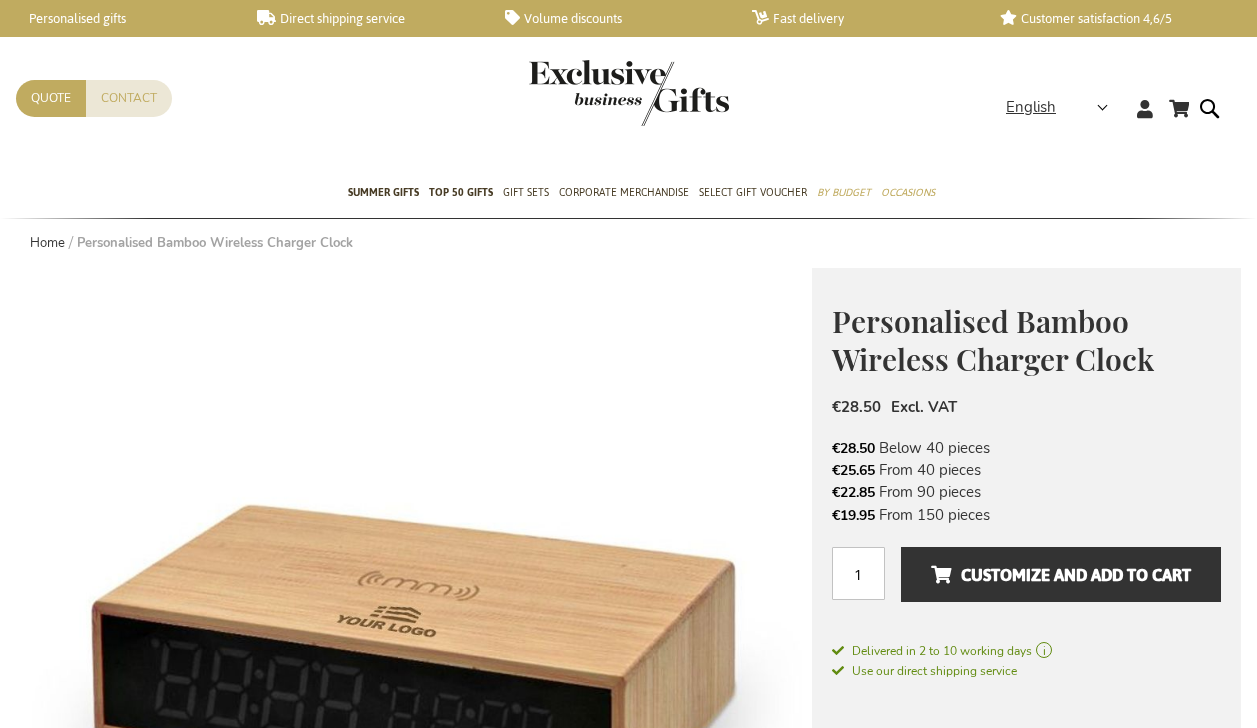 scroll, scrollTop: 171, scrollLeft: 0, axis: vertical 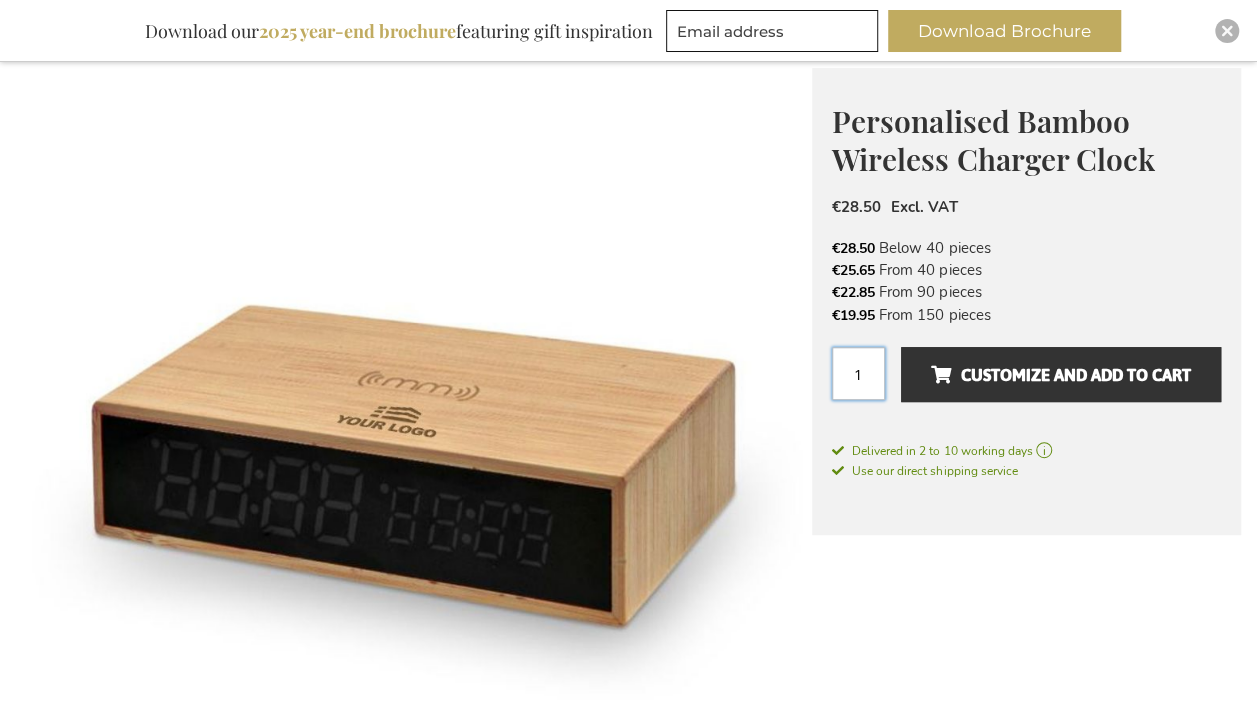 click on "1" at bounding box center (858, 373) 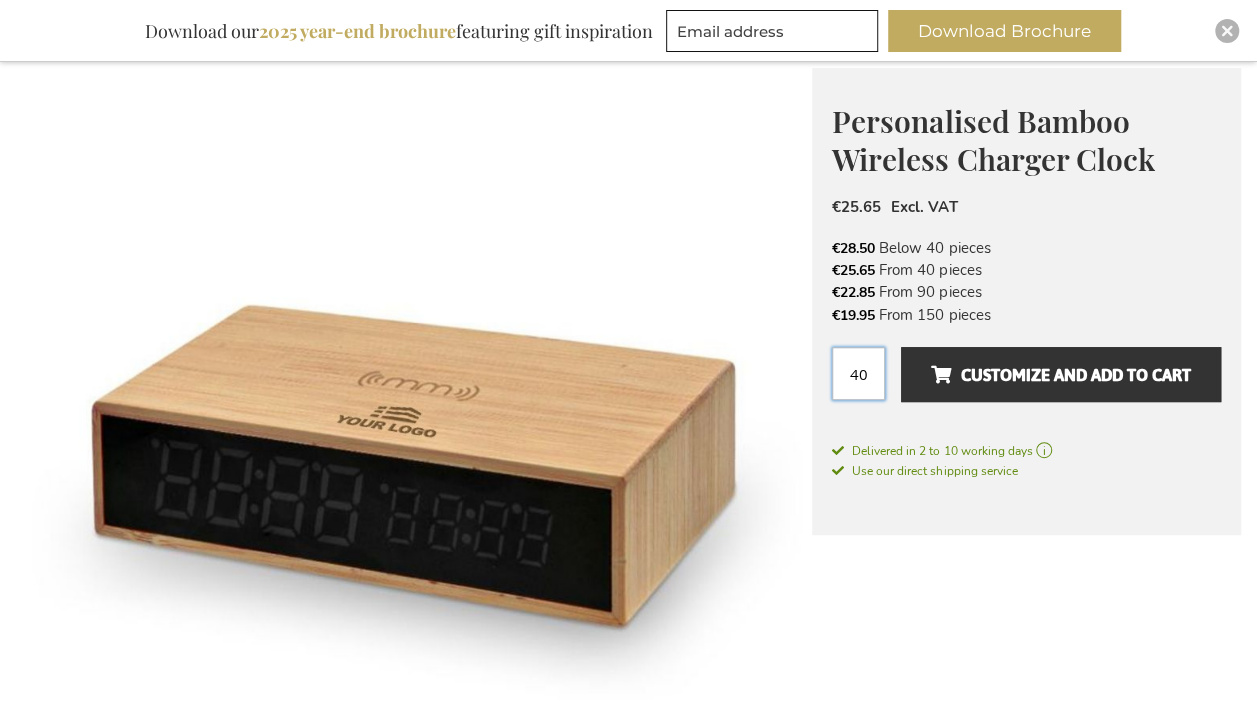type on "4" 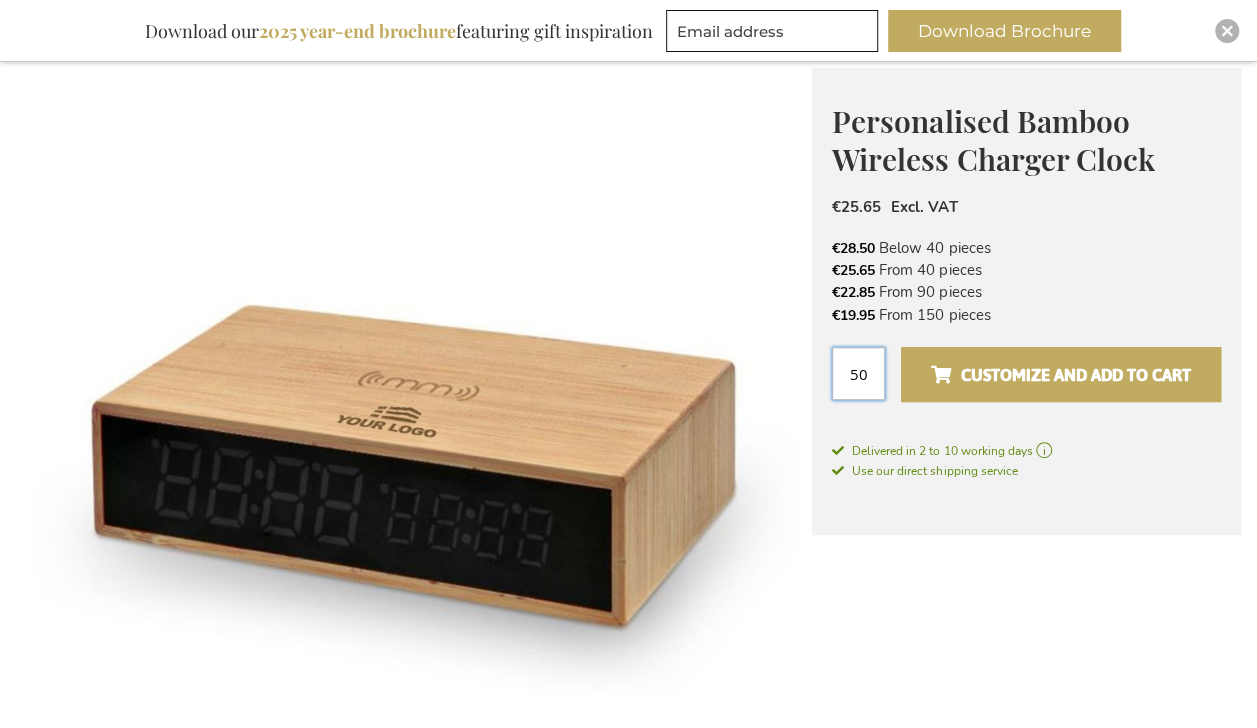 type on "50" 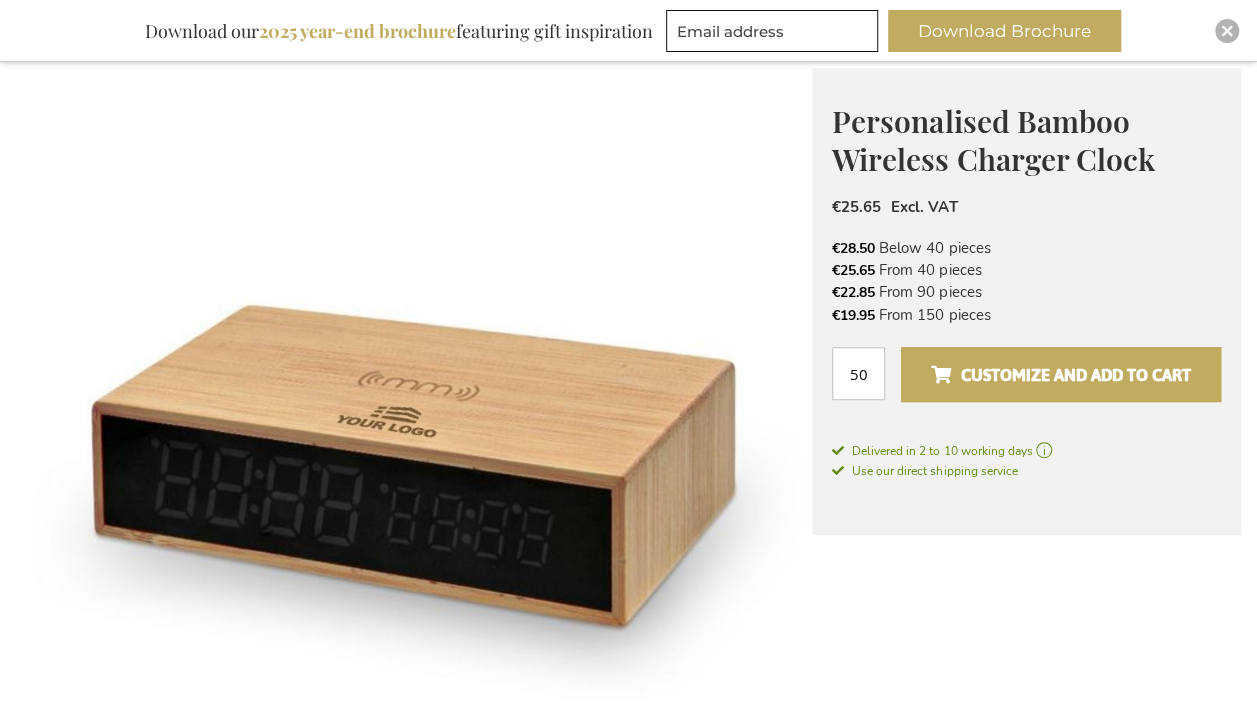 click on "Customize and add to cart" at bounding box center [1061, 375] 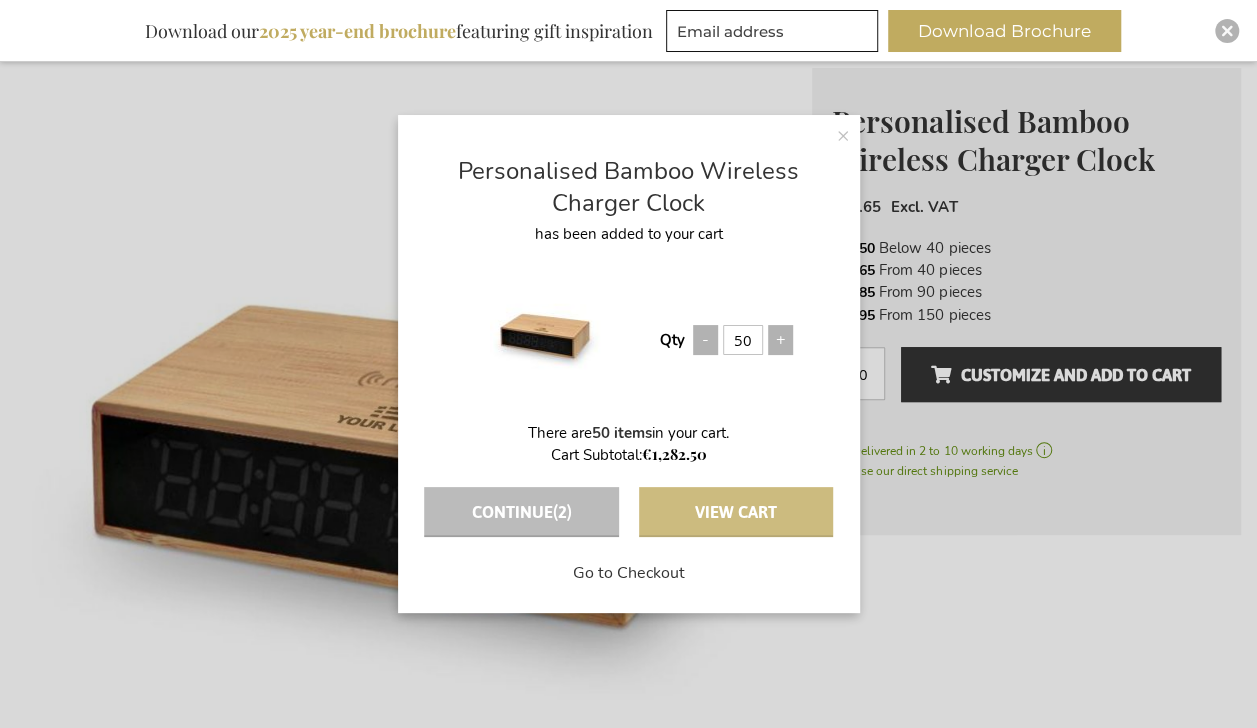 click on "View Cart" at bounding box center [736, 512] 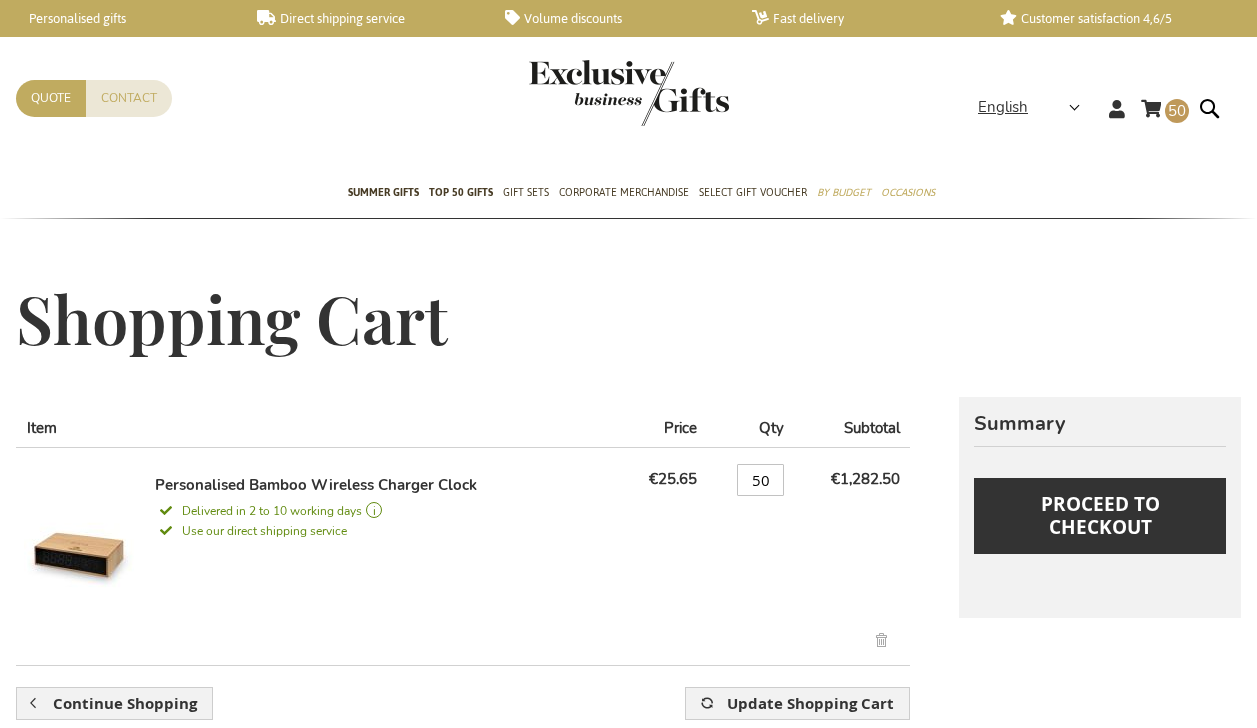 scroll, scrollTop: 0, scrollLeft: 0, axis: both 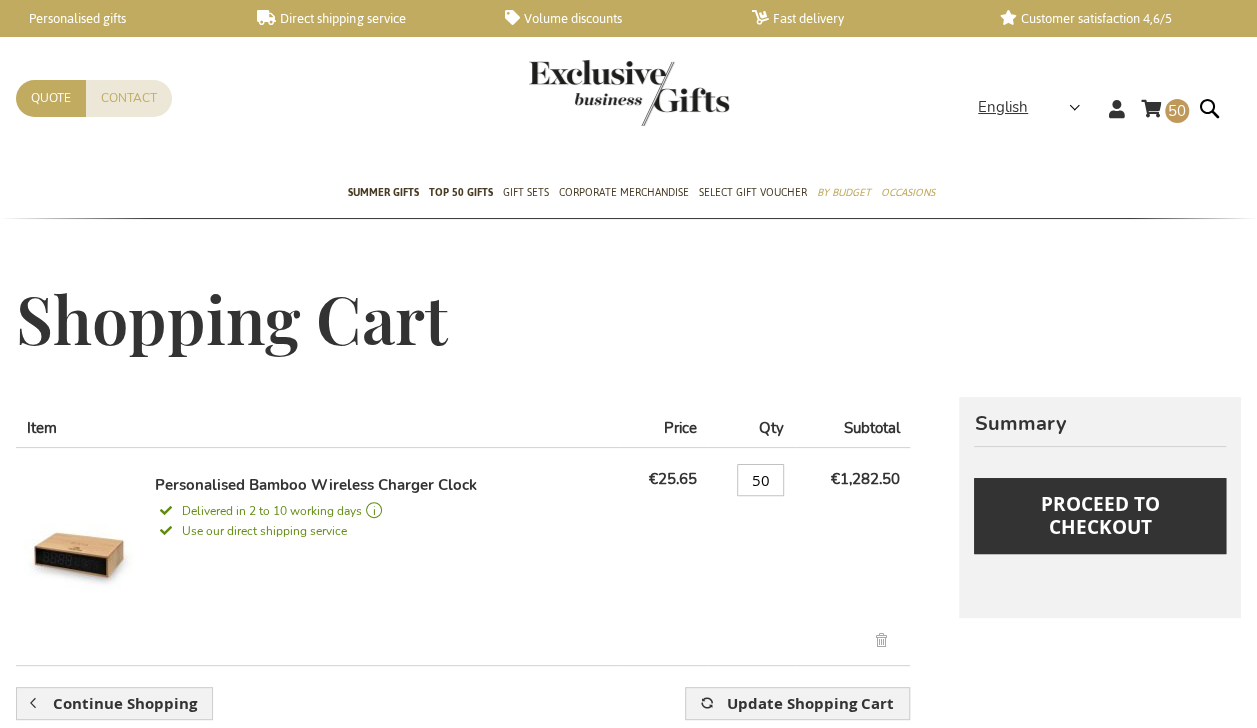 drag, startPoint x: 0, startPoint y: 0, endPoint x: 607, endPoint y: 313, distance: 682.948 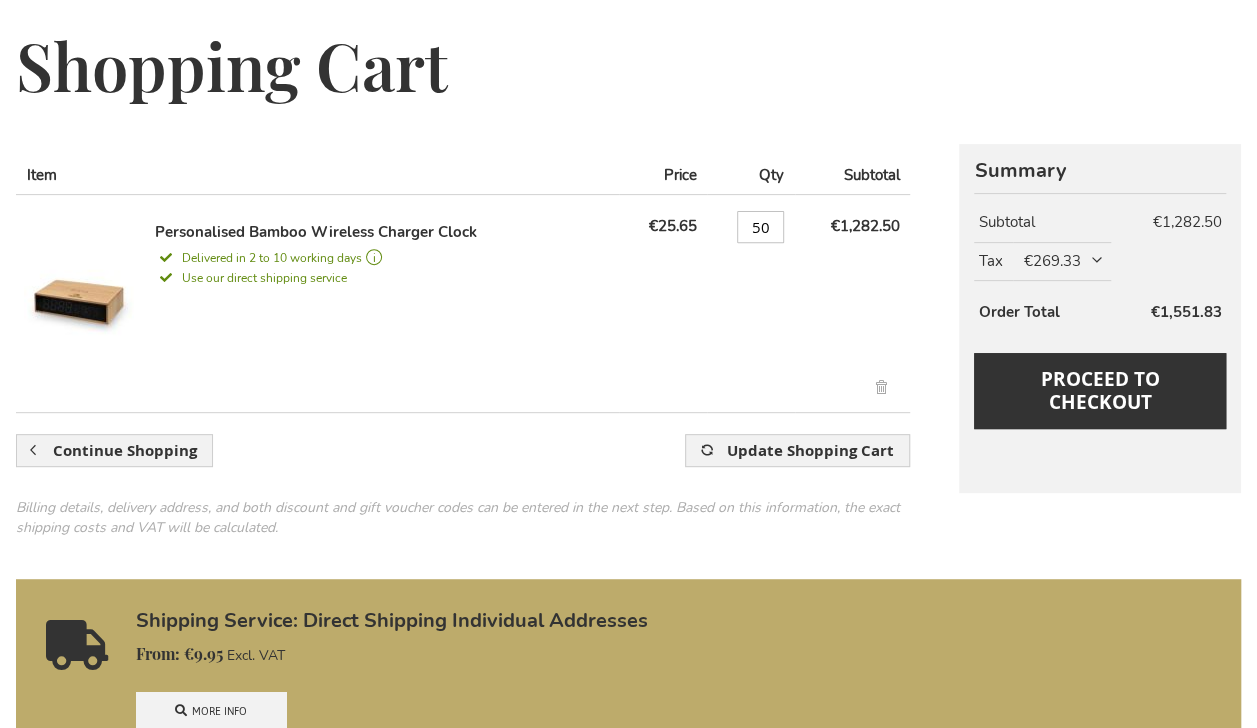 scroll, scrollTop: 252, scrollLeft: 0, axis: vertical 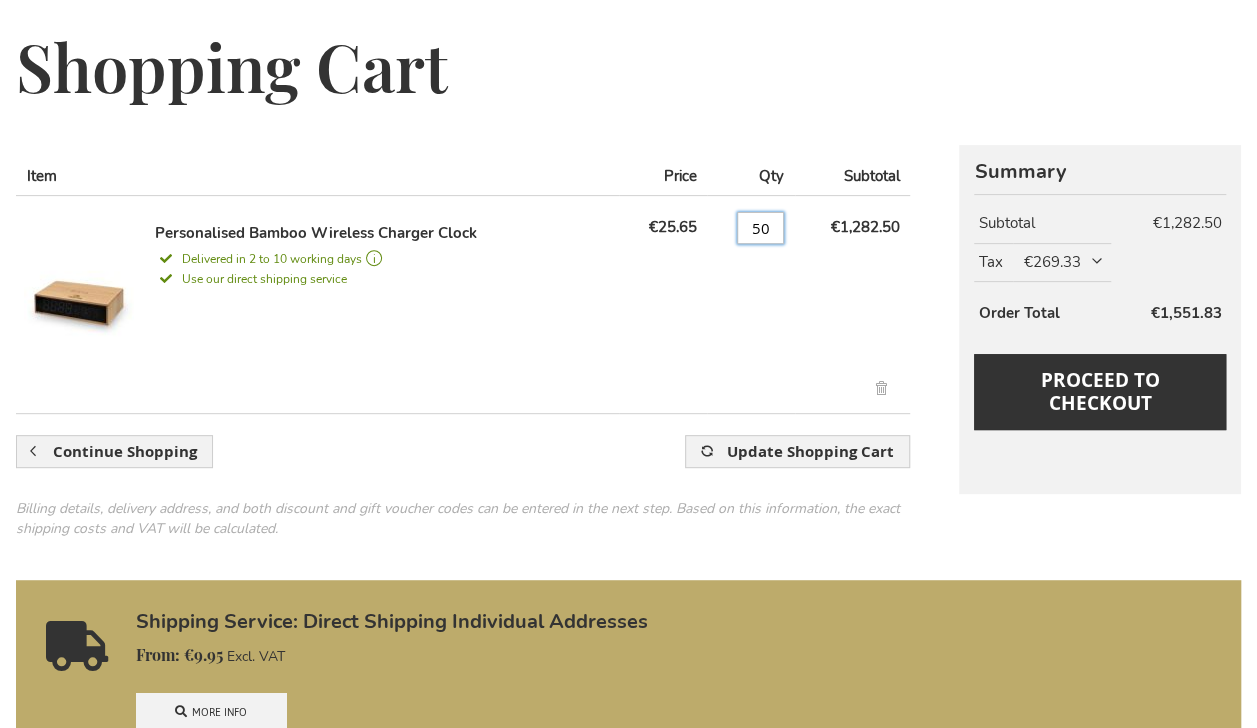 click on "50" at bounding box center (760, 228) 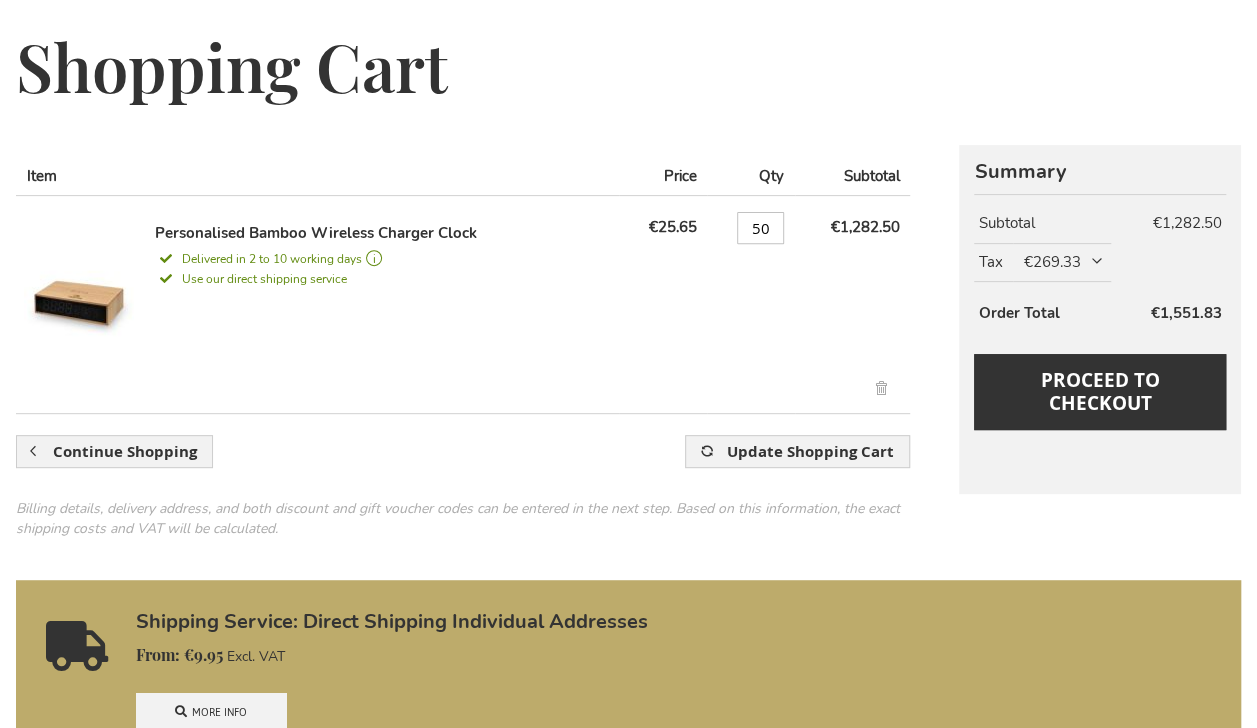 click on "Qty
50" at bounding box center (750, 297) 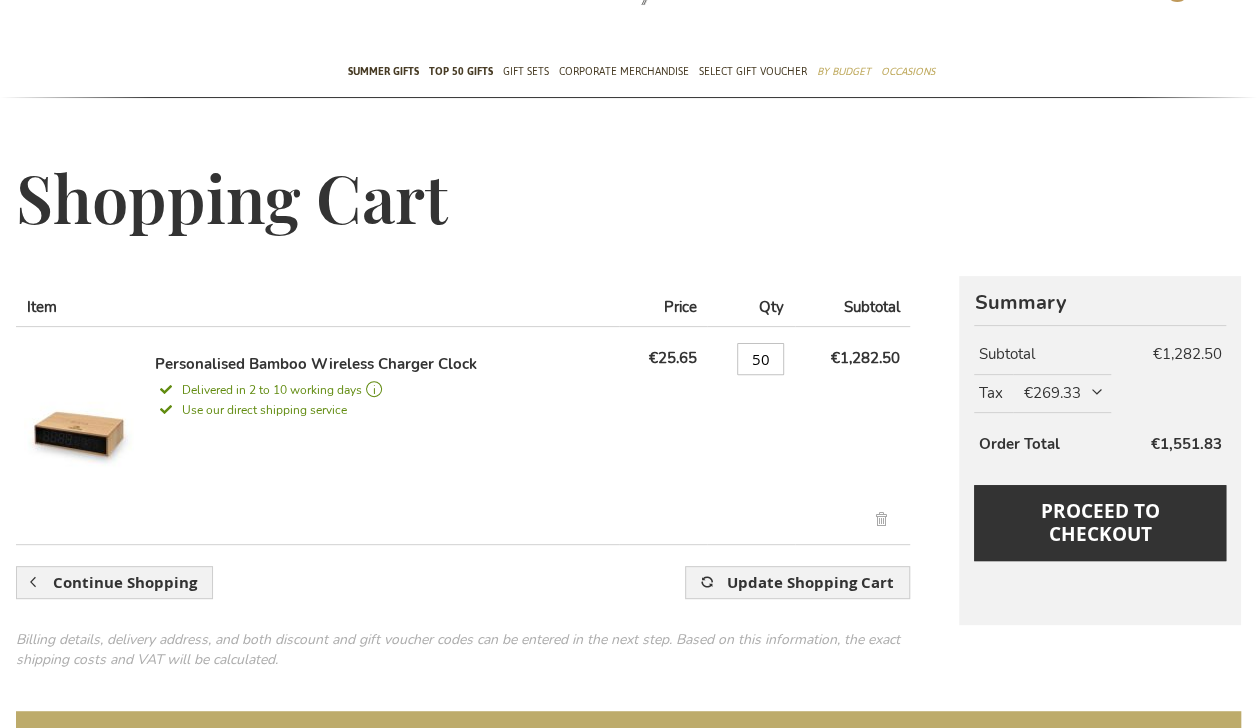 scroll, scrollTop: 118, scrollLeft: 0, axis: vertical 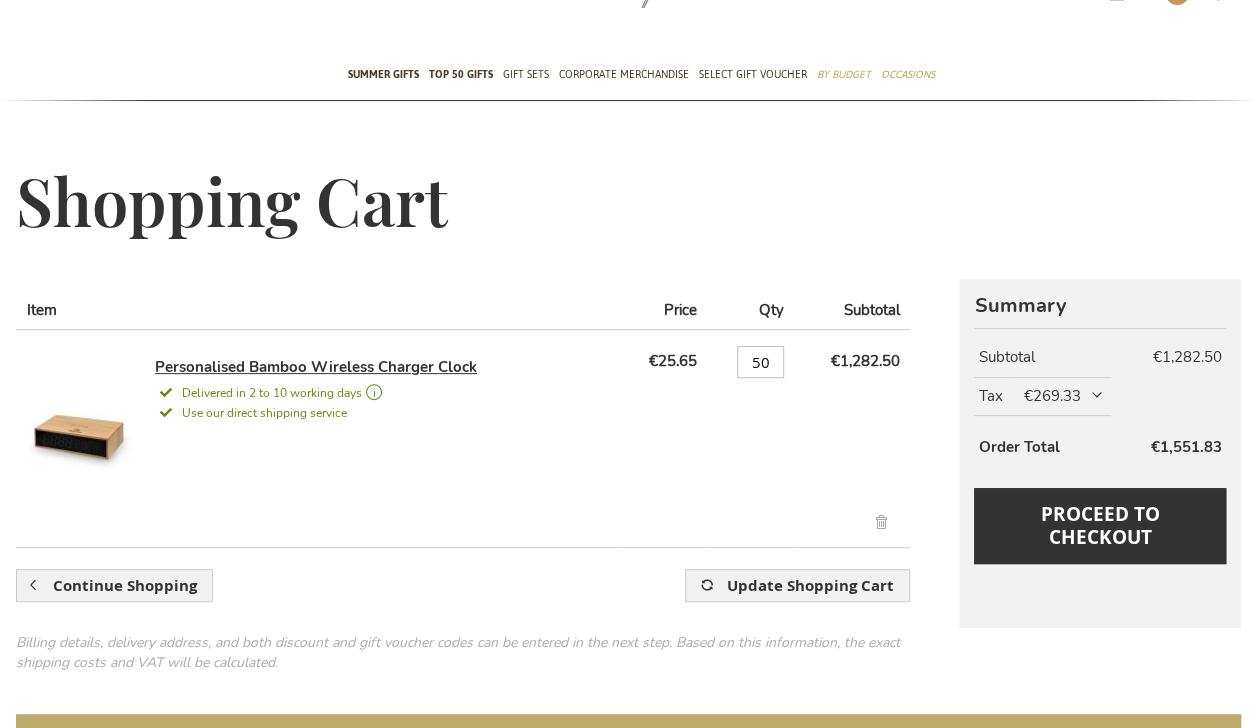 click on "Personalised Bamboo Wireless Charger Clock" at bounding box center [316, 367] 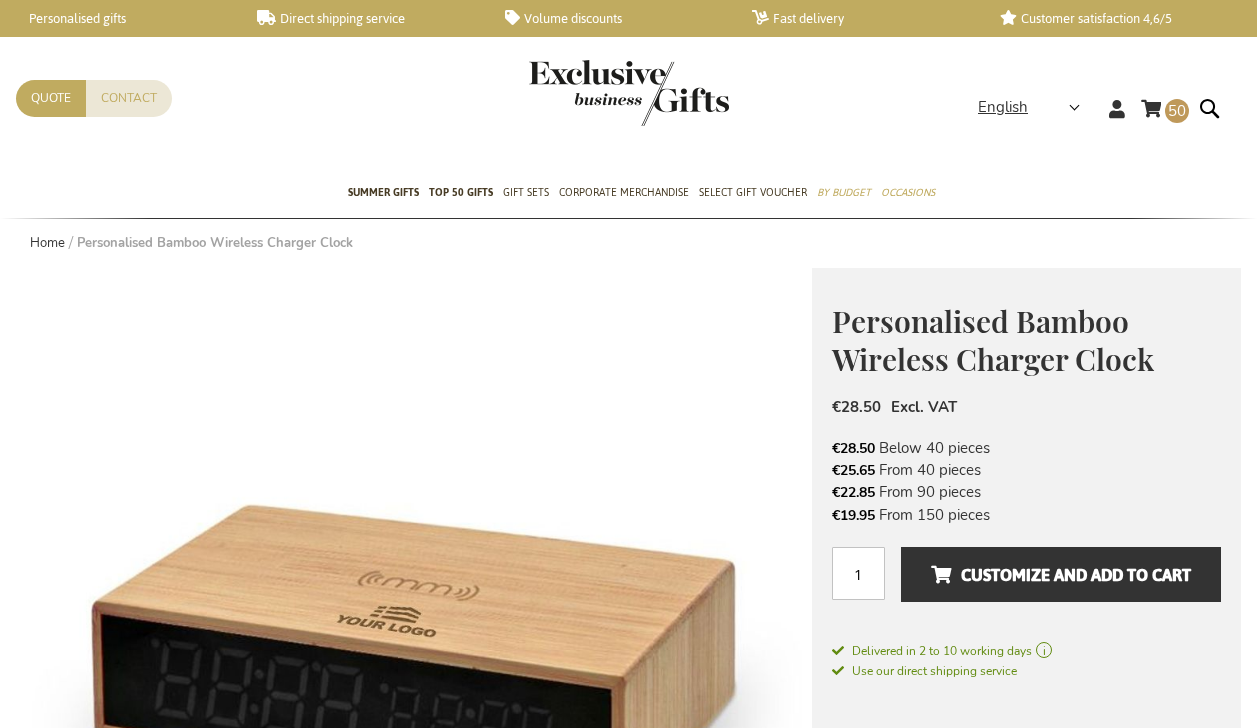 scroll, scrollTop: 412, scrollLeft: 0, axis: vertical 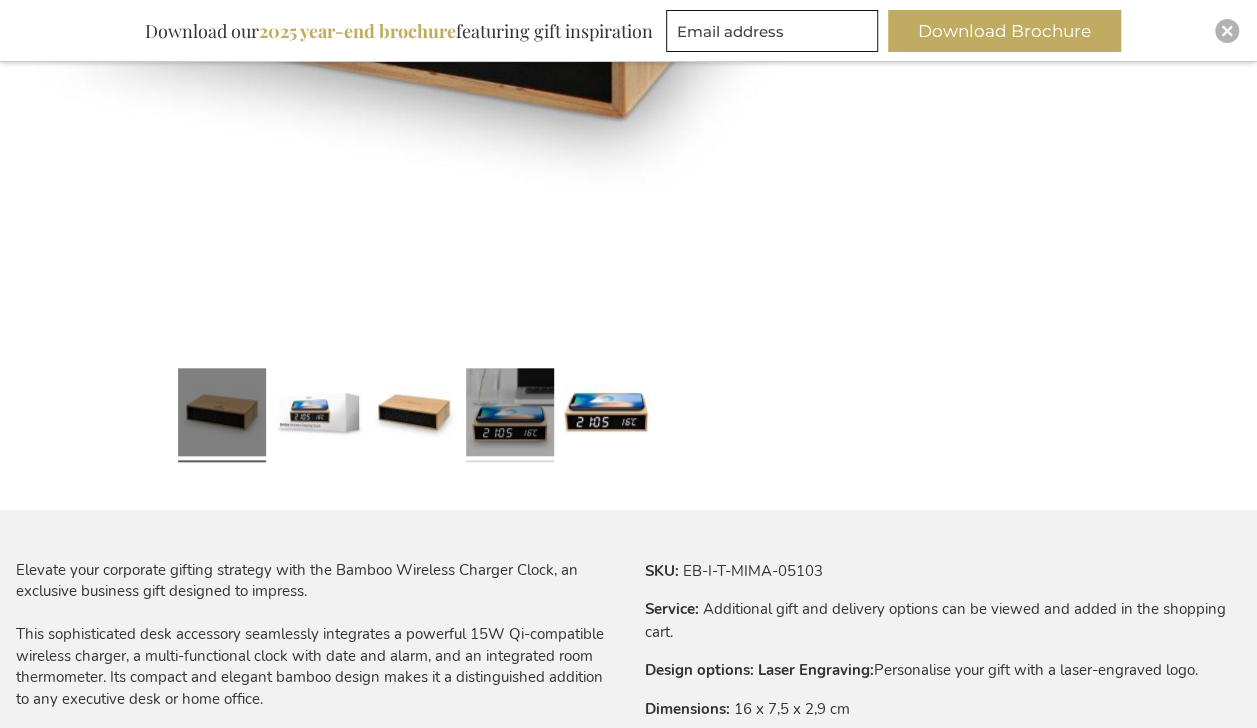 click at bounding box center [510, 415] 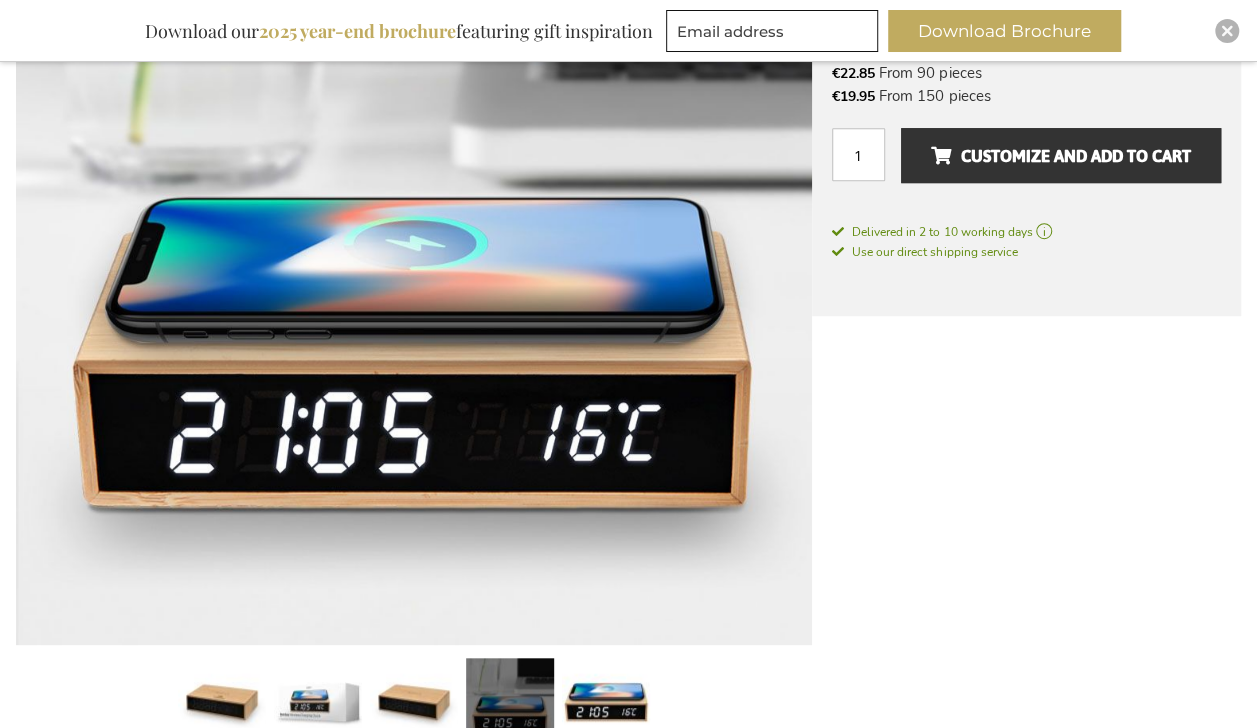 scroll, scrollTop: 697, scrollLeft: 0, axis: vertical 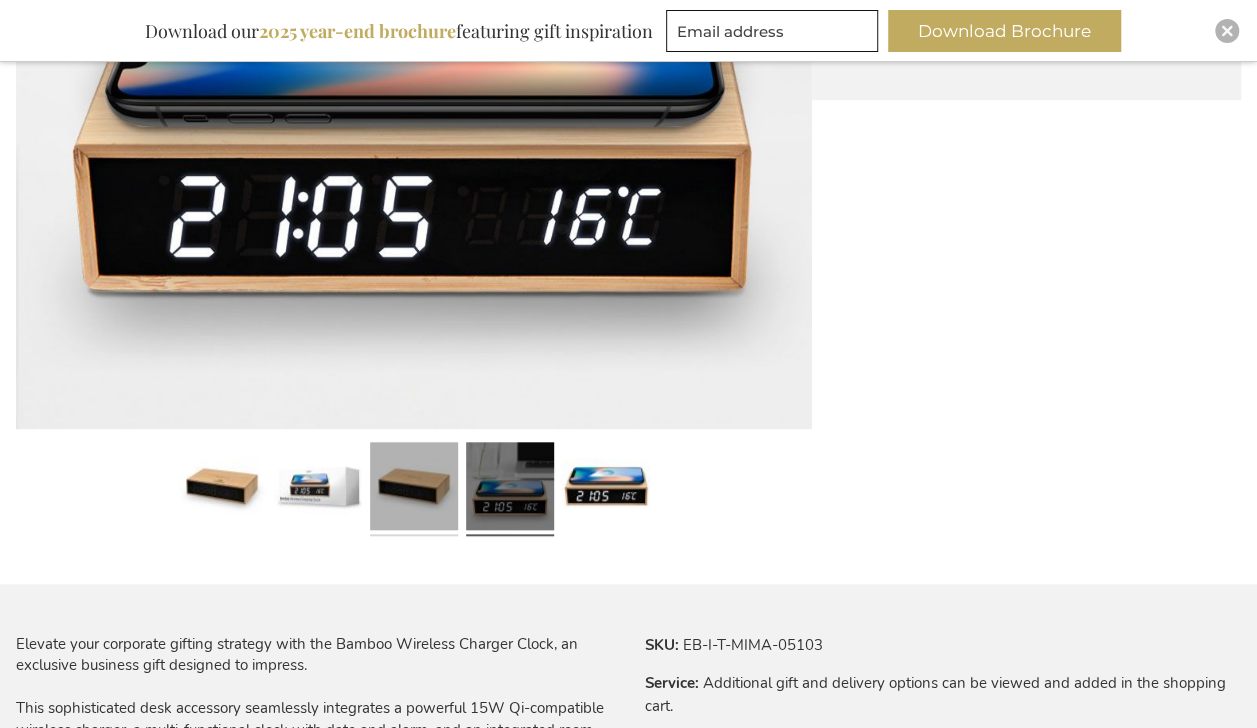 click at bounding box center [414, 489] 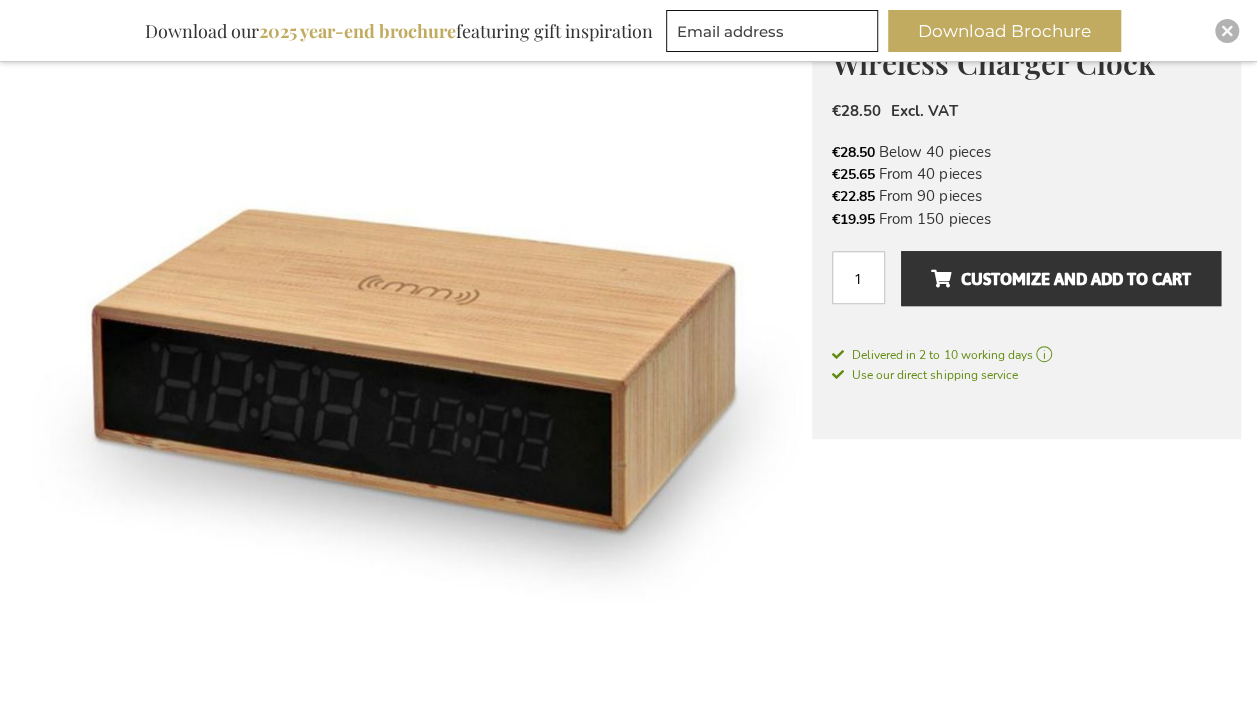scroll, scrollTop: 270, scrollLeft: 0, axis: vertical 